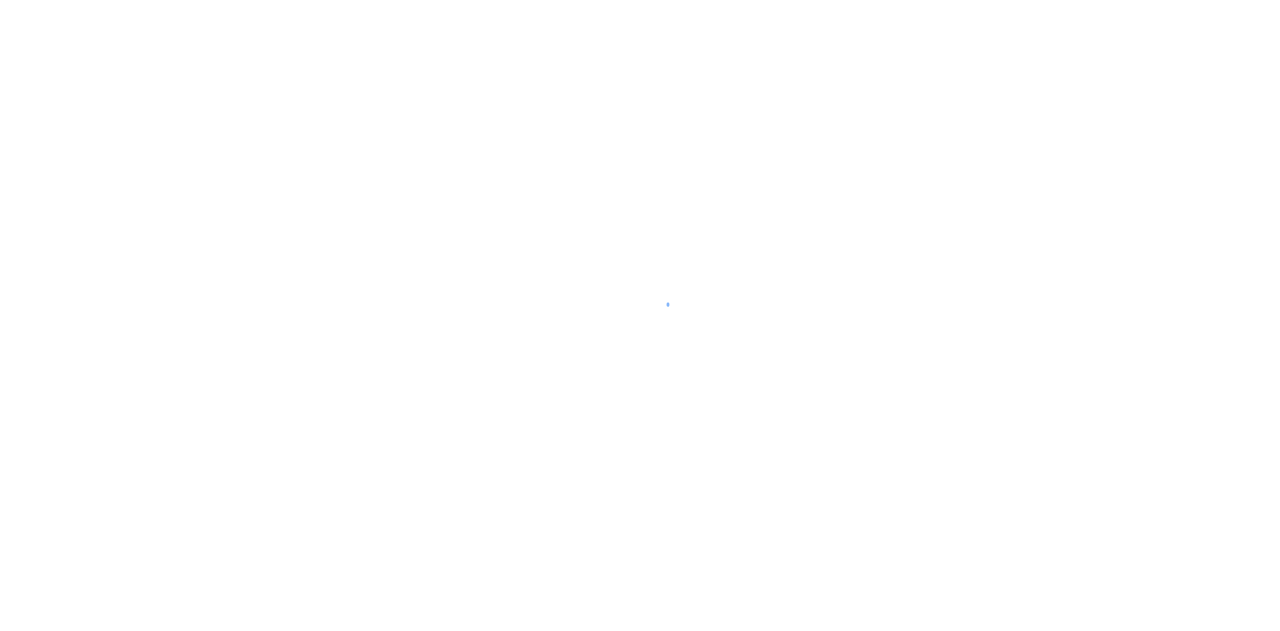 scroll, scrollTop: 0, scrollLeft: 0, axis: both 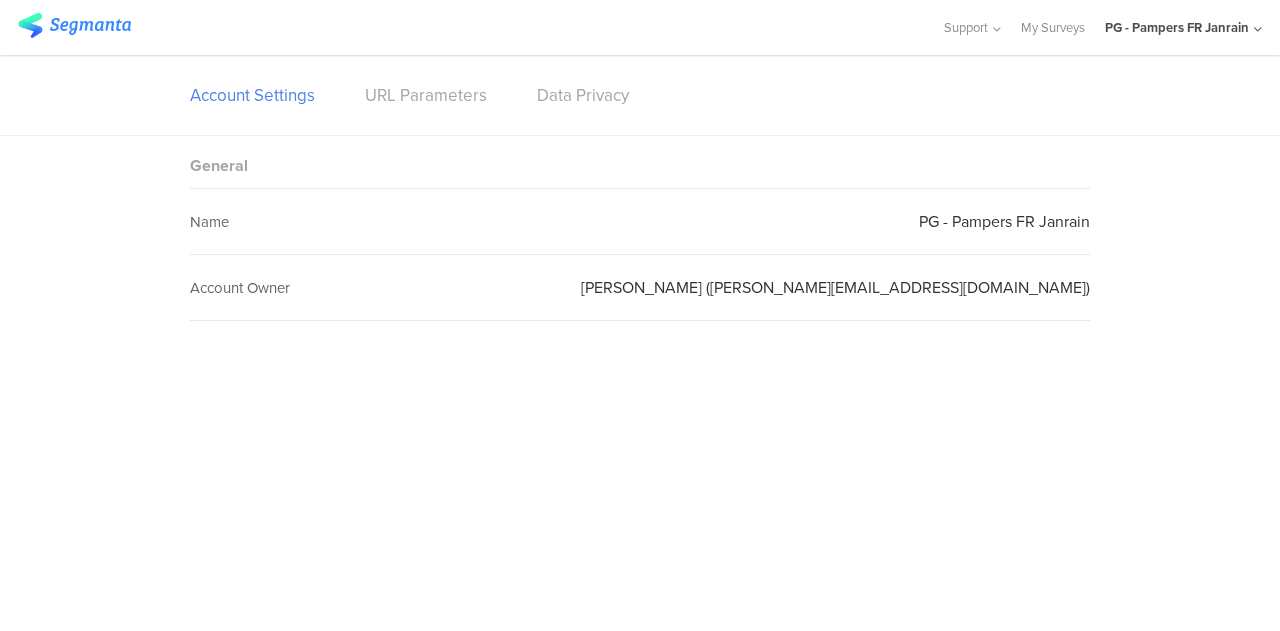 click at bounding box center [74, 25] 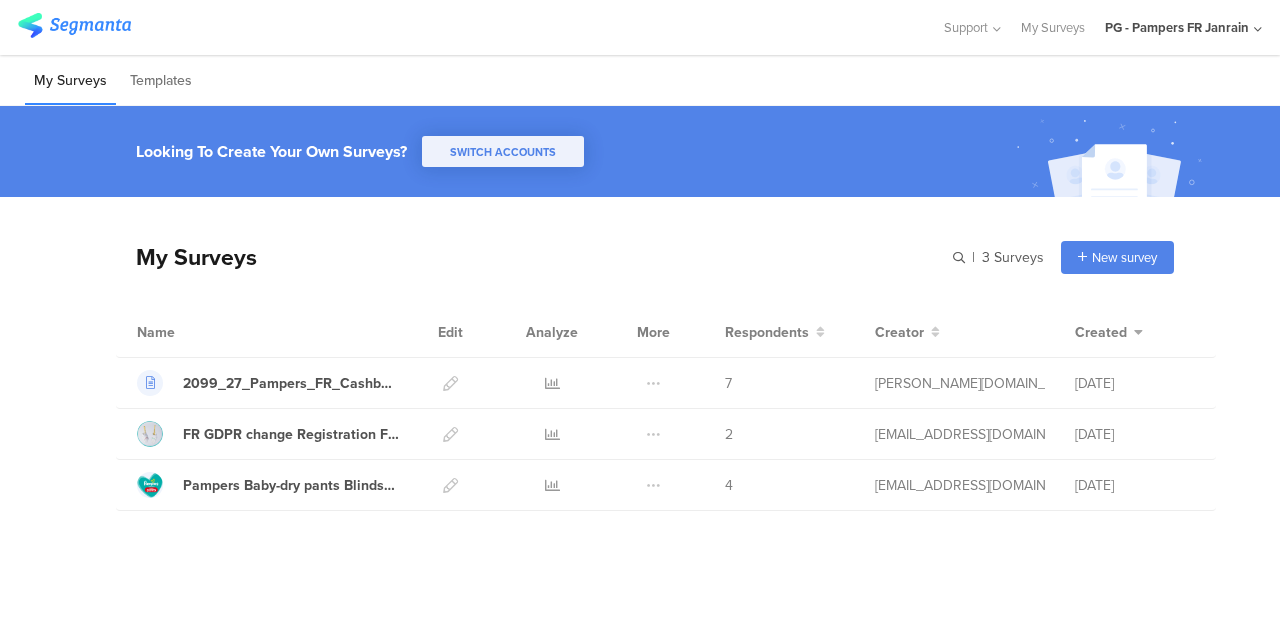 click on "PG - Pampers FR Janrain" 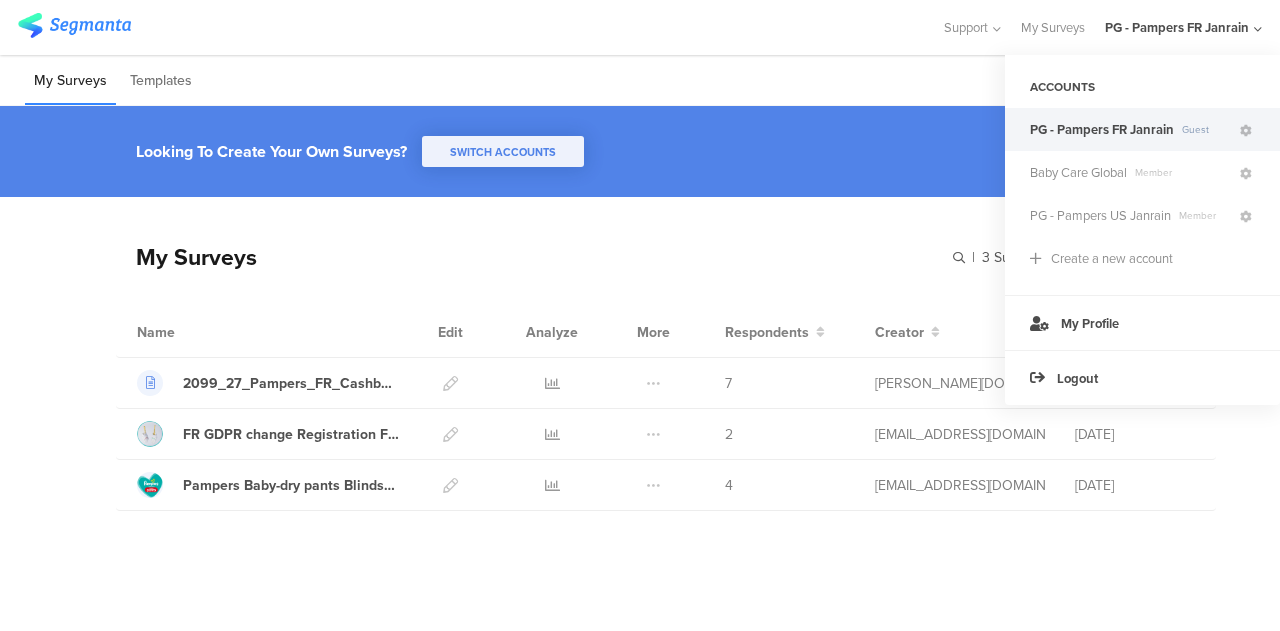 click on "PG - Pampers US Janrain" 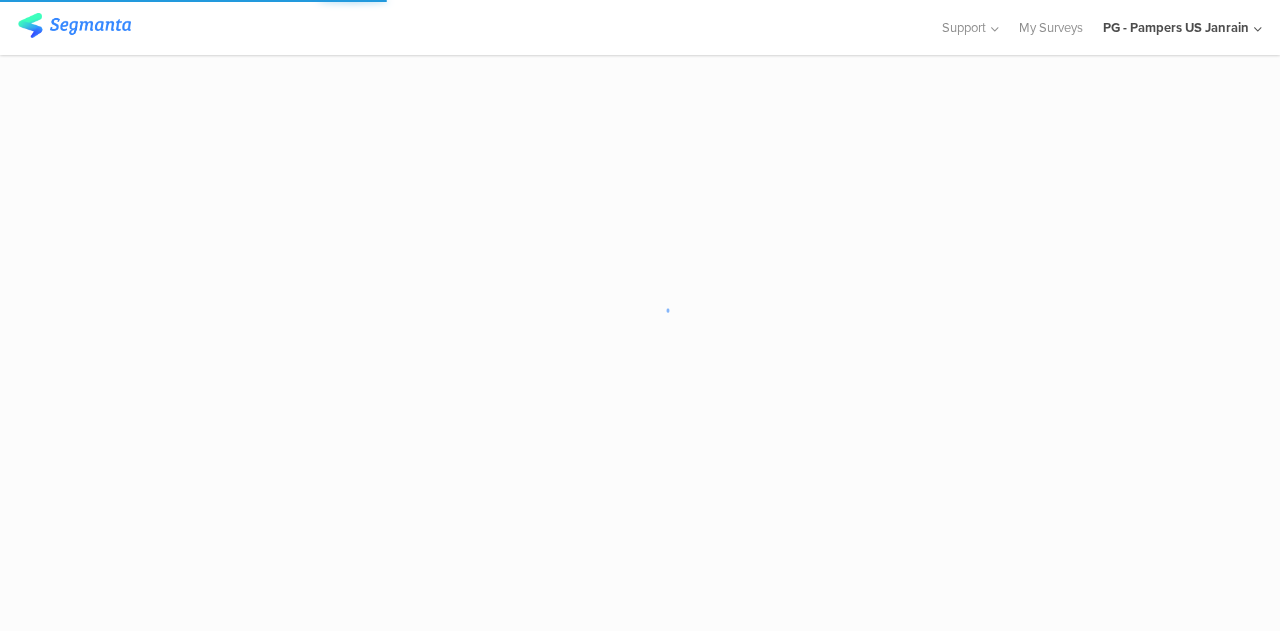 click on "My Surveys" at bounding box center [1051, 27] 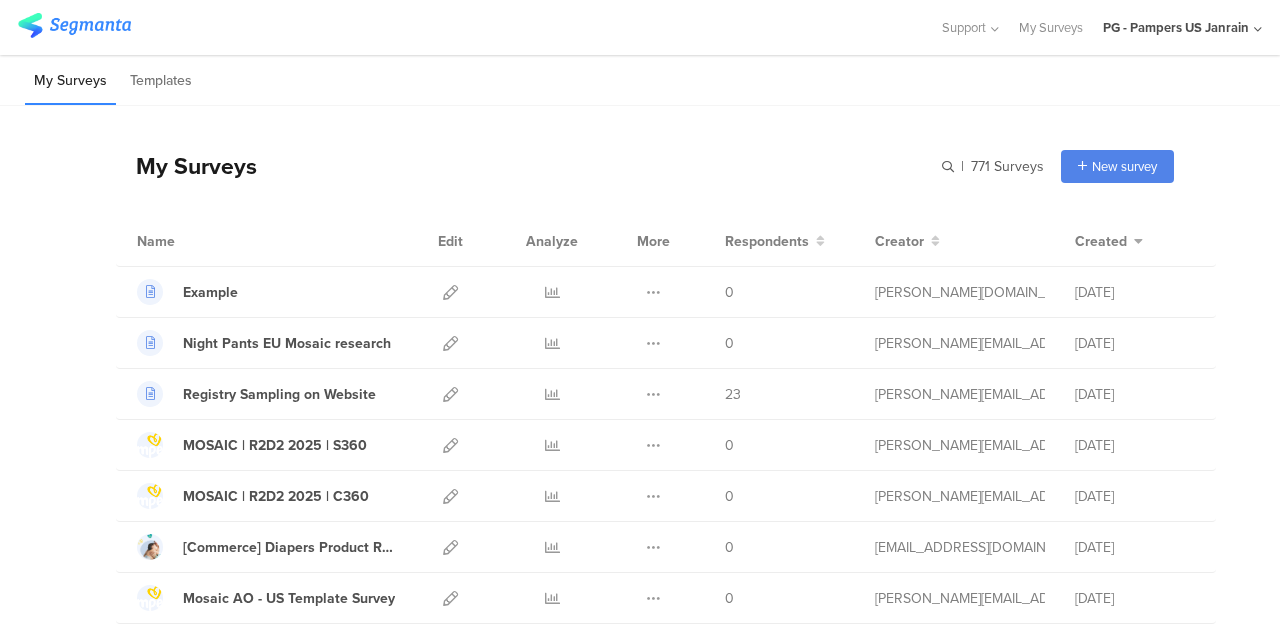 click on "My Surveys" at bounding box center [1051, 27] 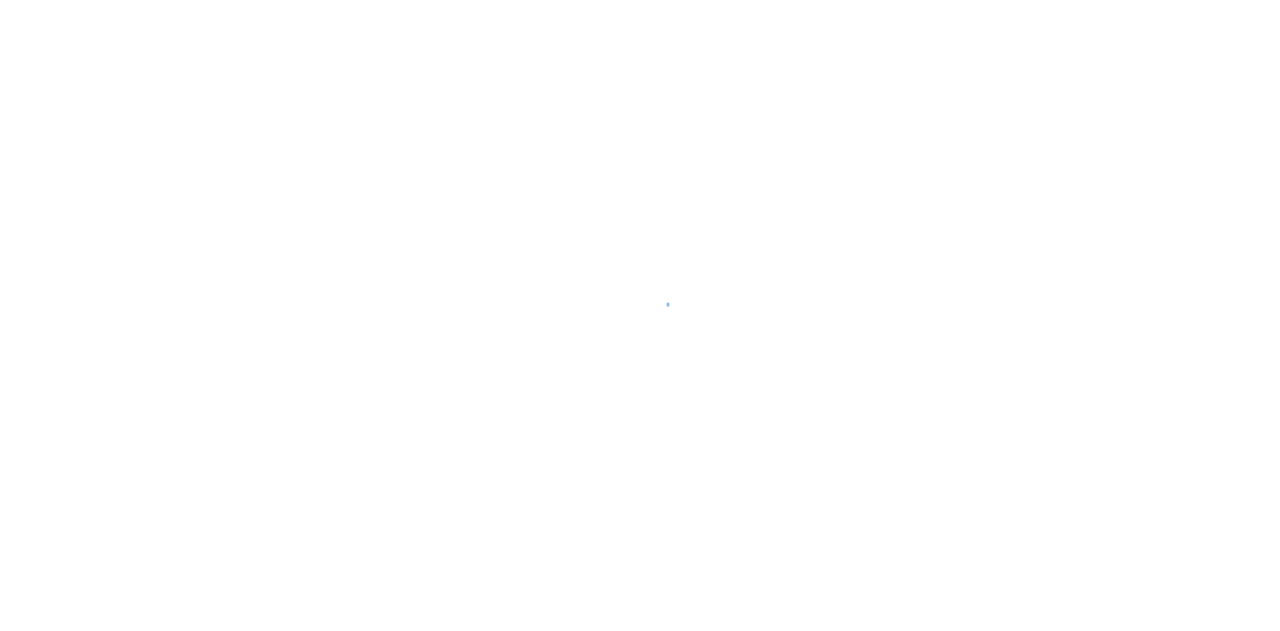 scroll, scrollTop: 0, scrollLeft: 0, axis: both 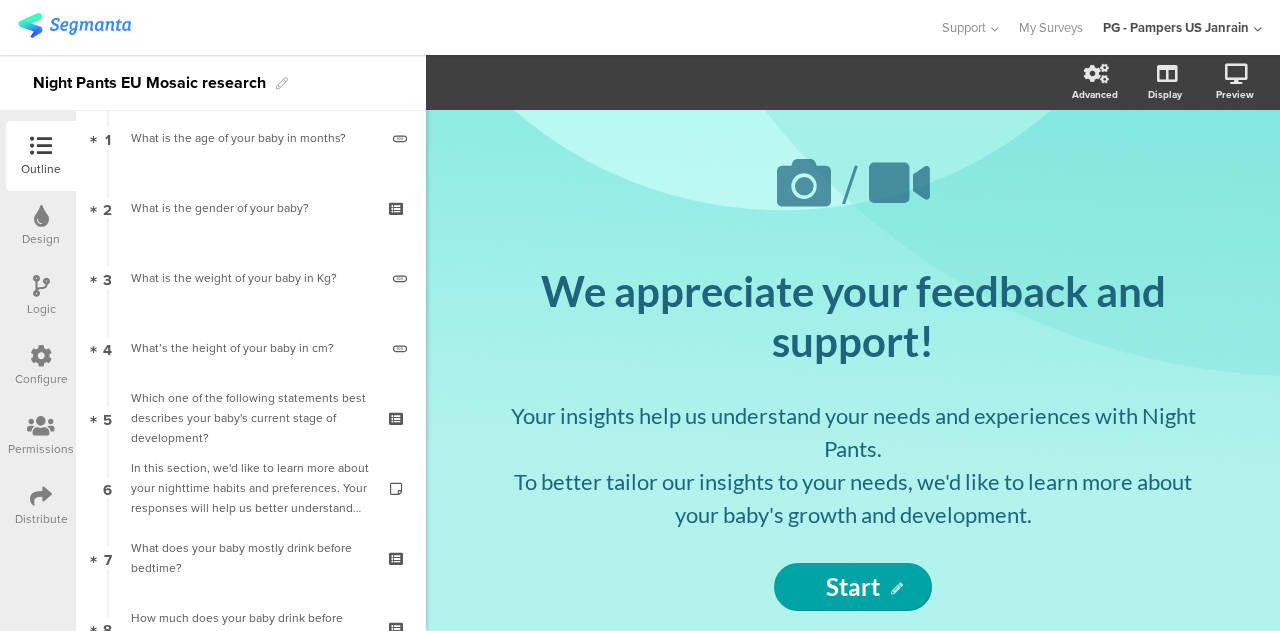 click on "Which one of the following statements best describes your baby's current stage of development?" at bounding box center (250, 418) 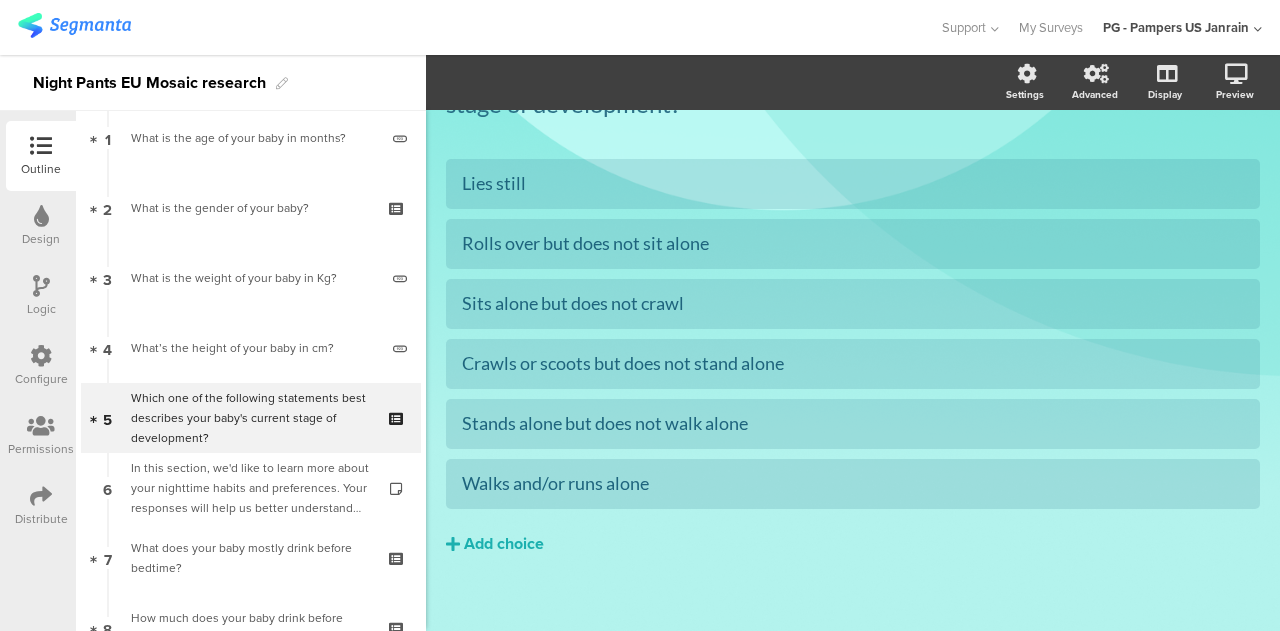scroll, scrollTop: 154, scrollLeft: 0, axis: vertical 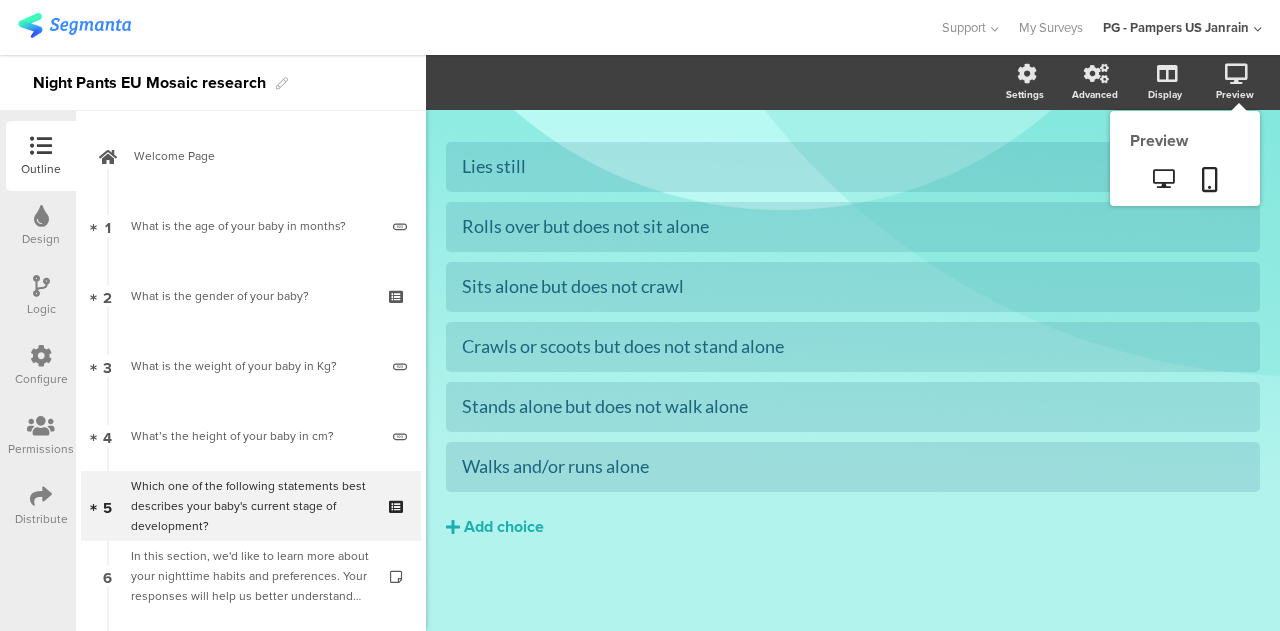 click 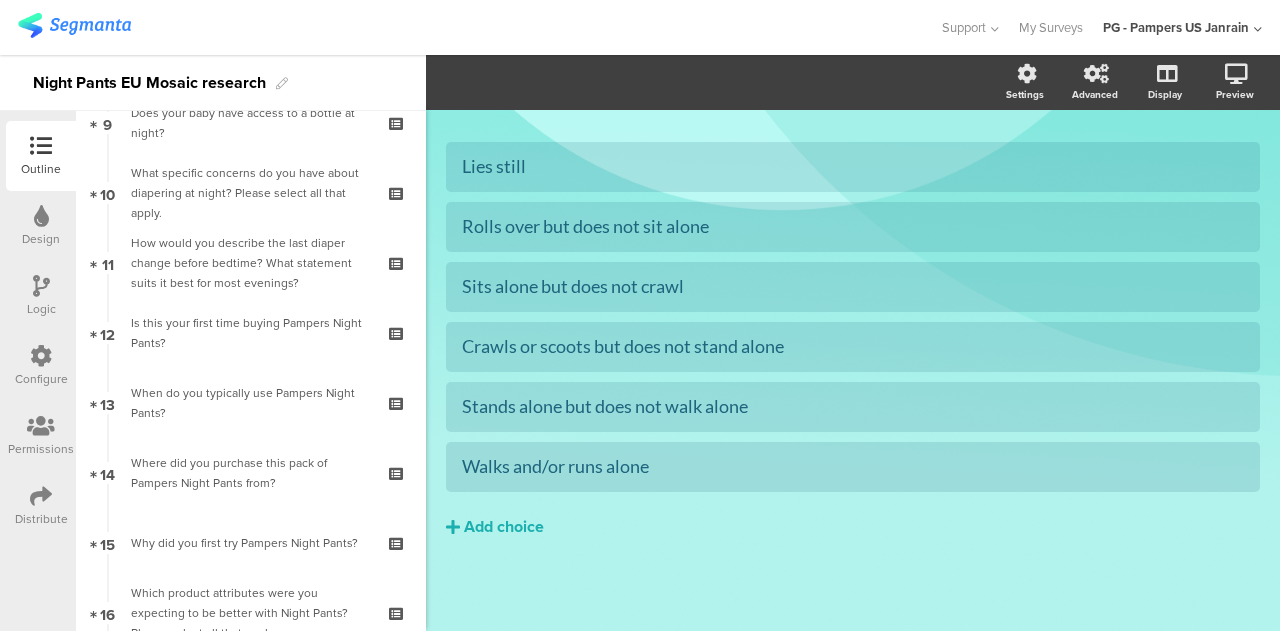 scroll, scrollTop: 662, scrollLeft: 0, axis: vertical 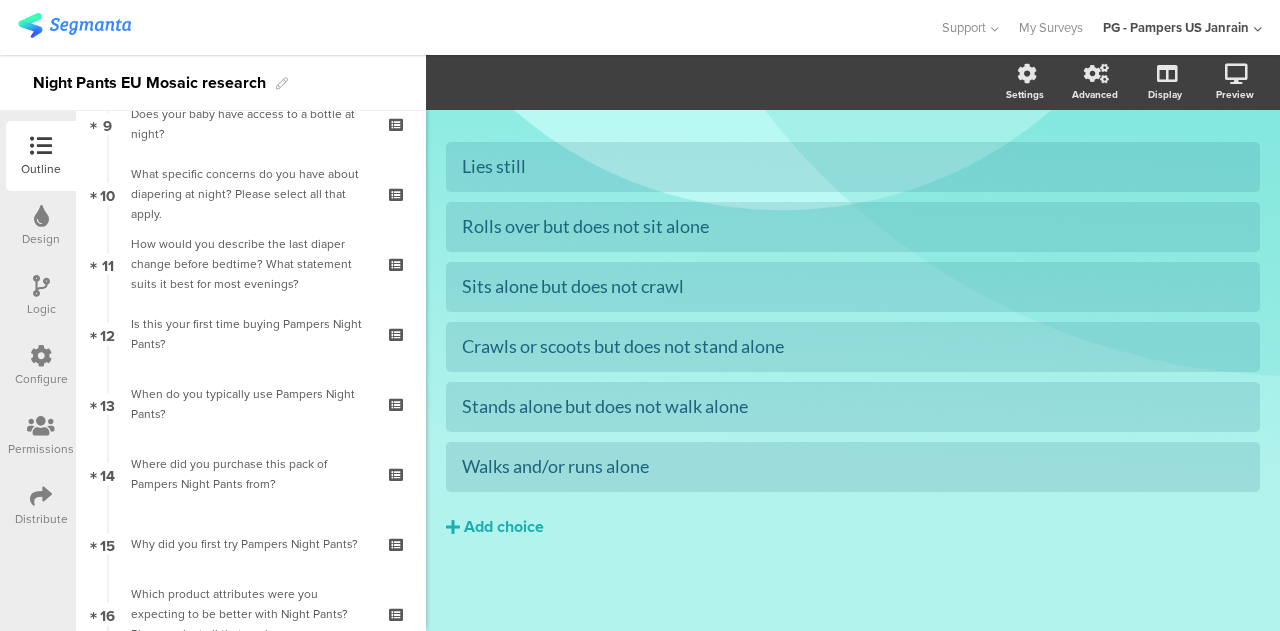 click on "Is this your first time buying Pampers Night Pants?" at bounding box center [250, 334] 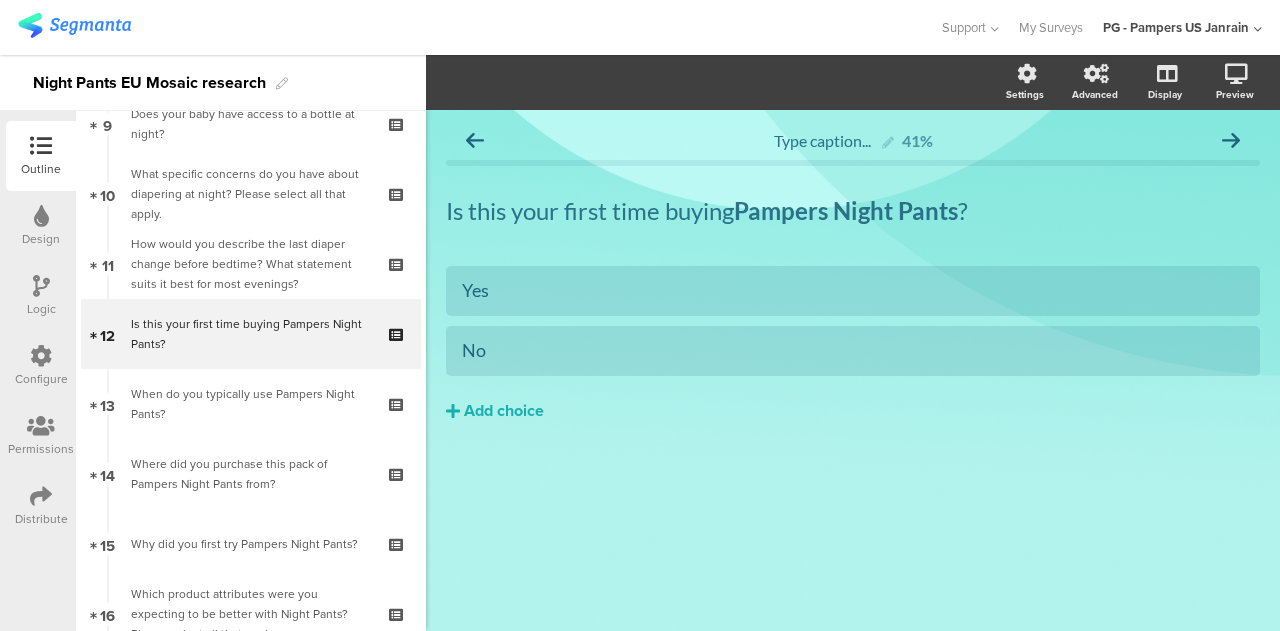 scroll, scrollTop: 0, scrollLeft: 0, axis: both 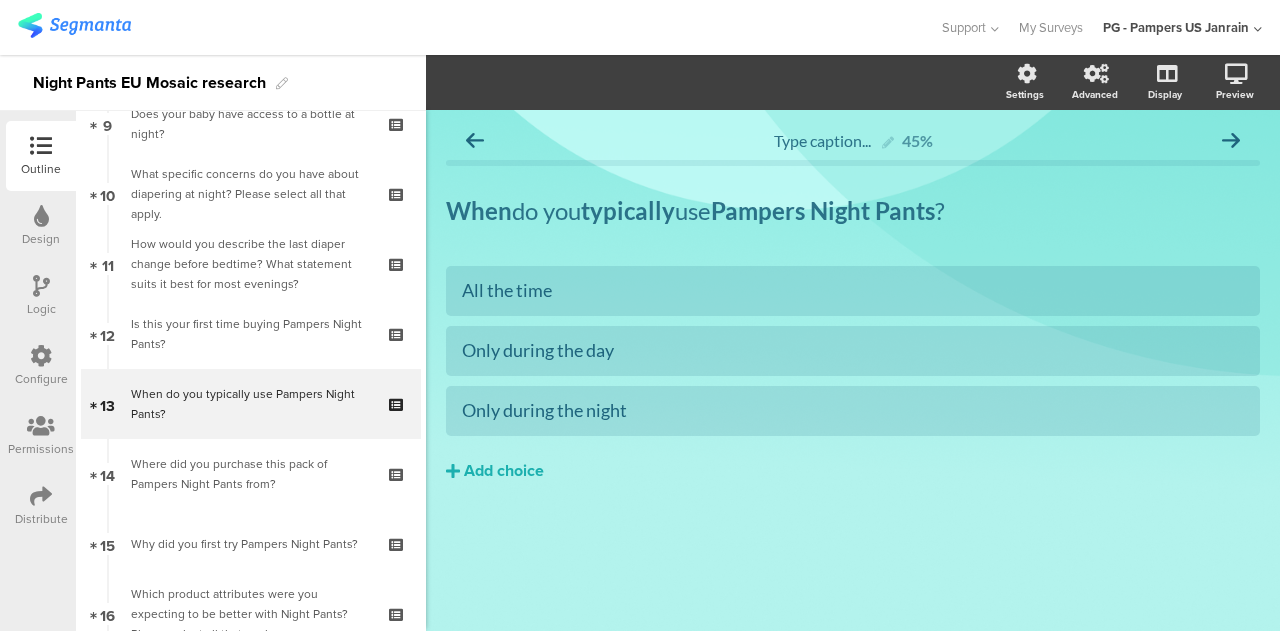 click on "Where did you purchase this pack of Pampers Night Pants from?" at bounding box center (250, 474) 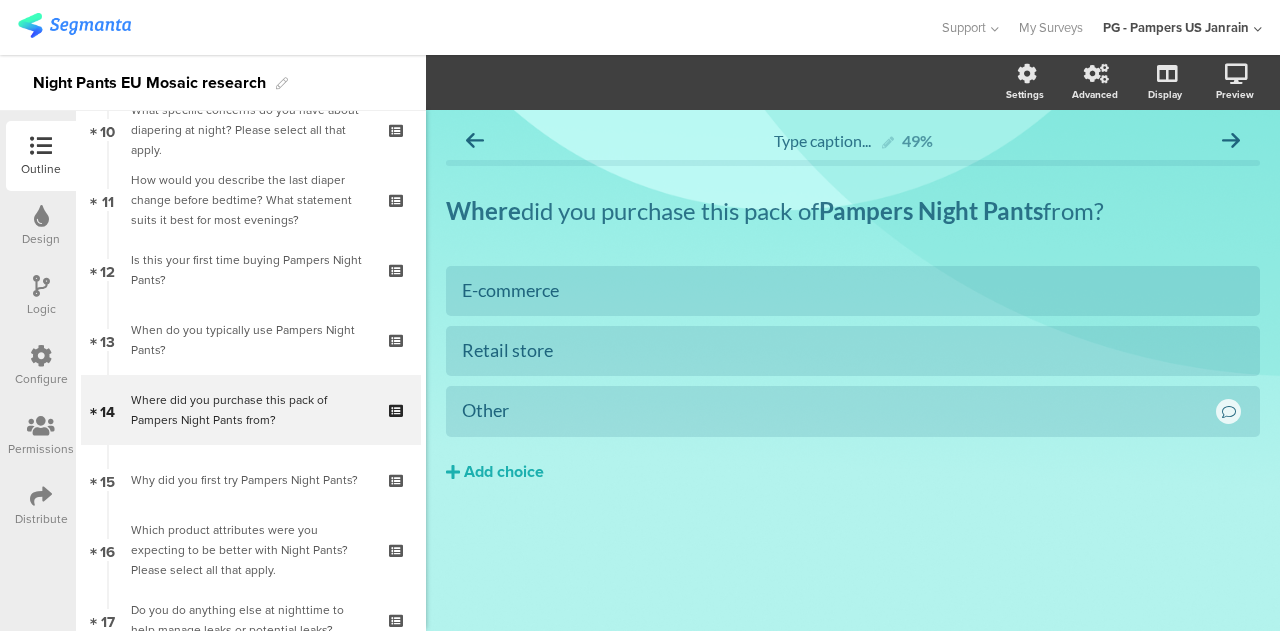 scroll, scrollTop: 728, scrollLeft: 0, axis: vertical 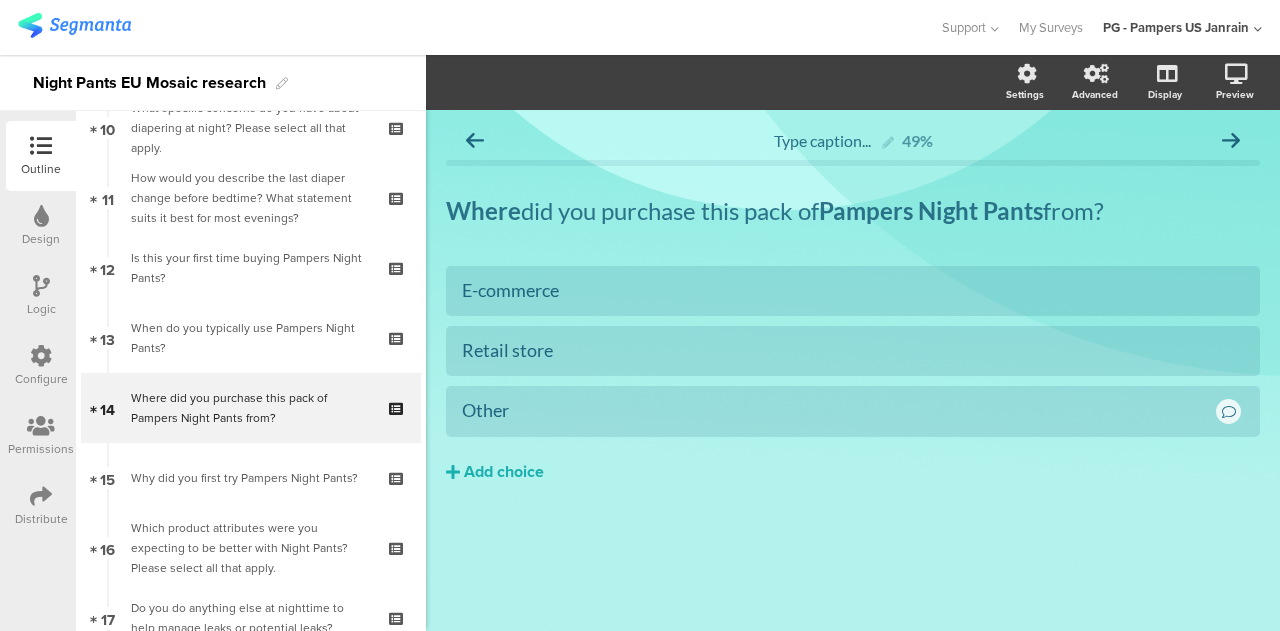 click on "Why did you first try Pampers Night Pants?" at bounding box center [250, 478] 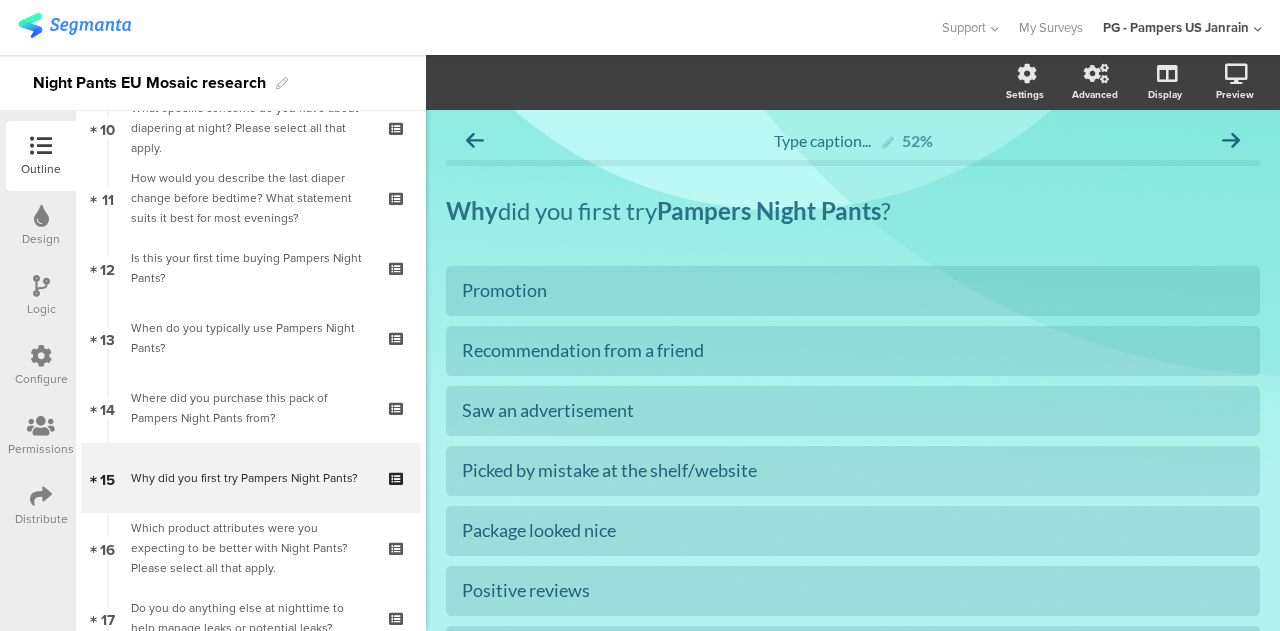 scroll, scrollTop: 809, scrollLeft: 0, axis: vertical 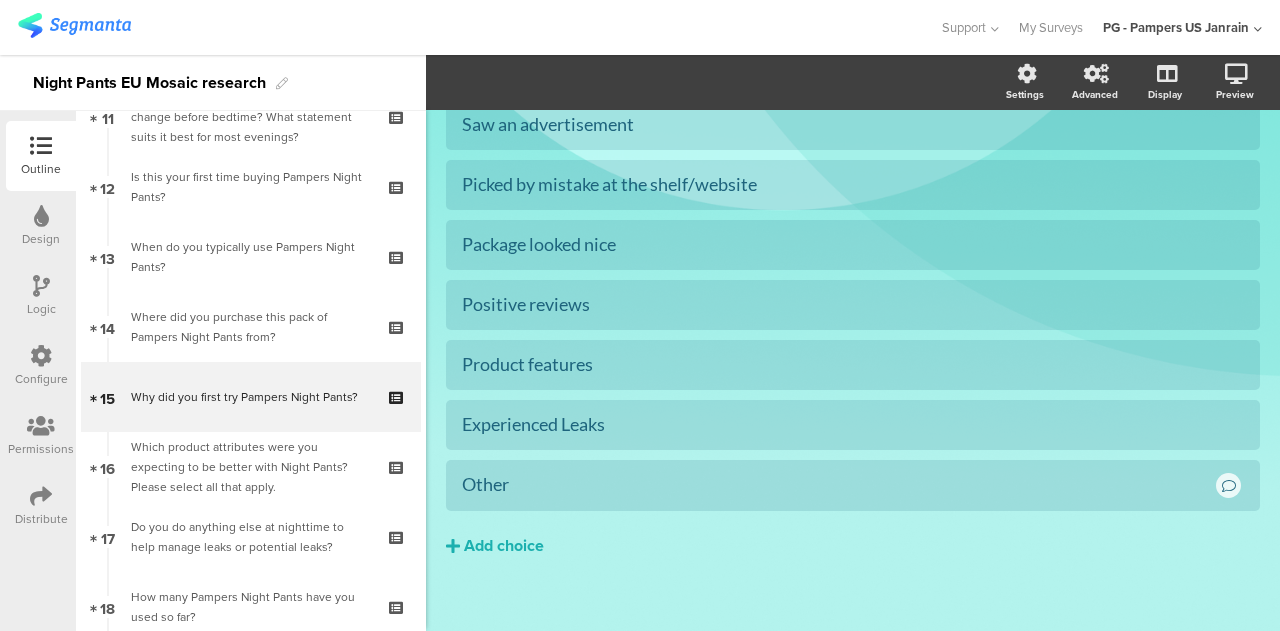 click on "Experienced Leaks" 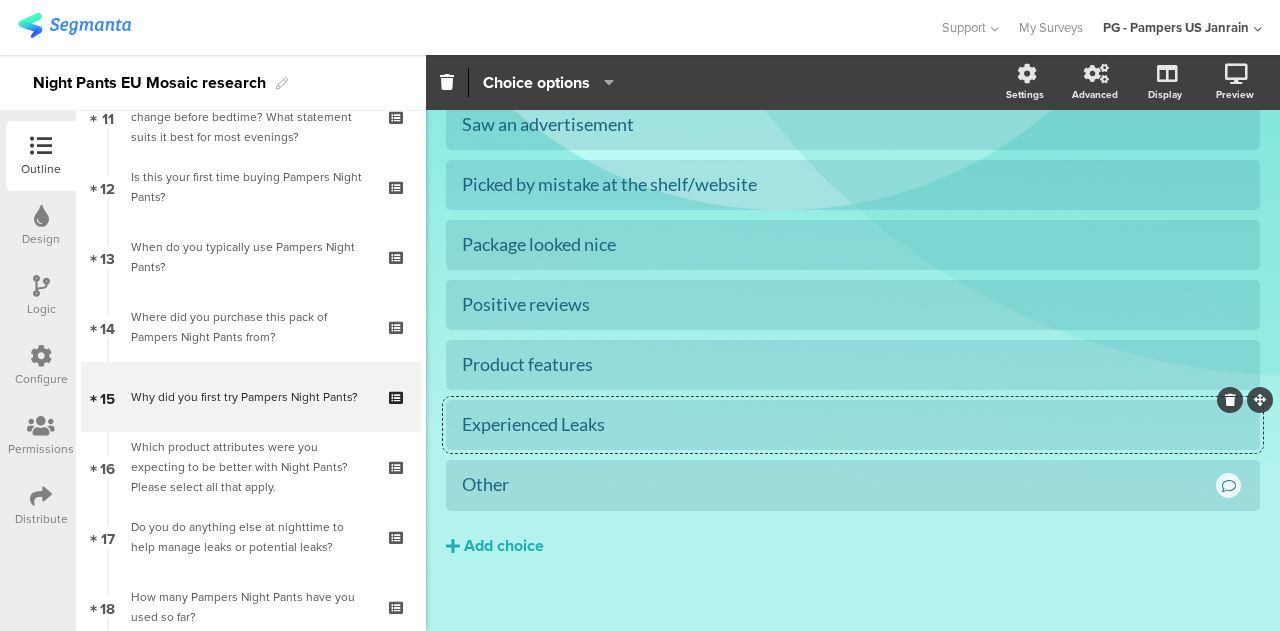type 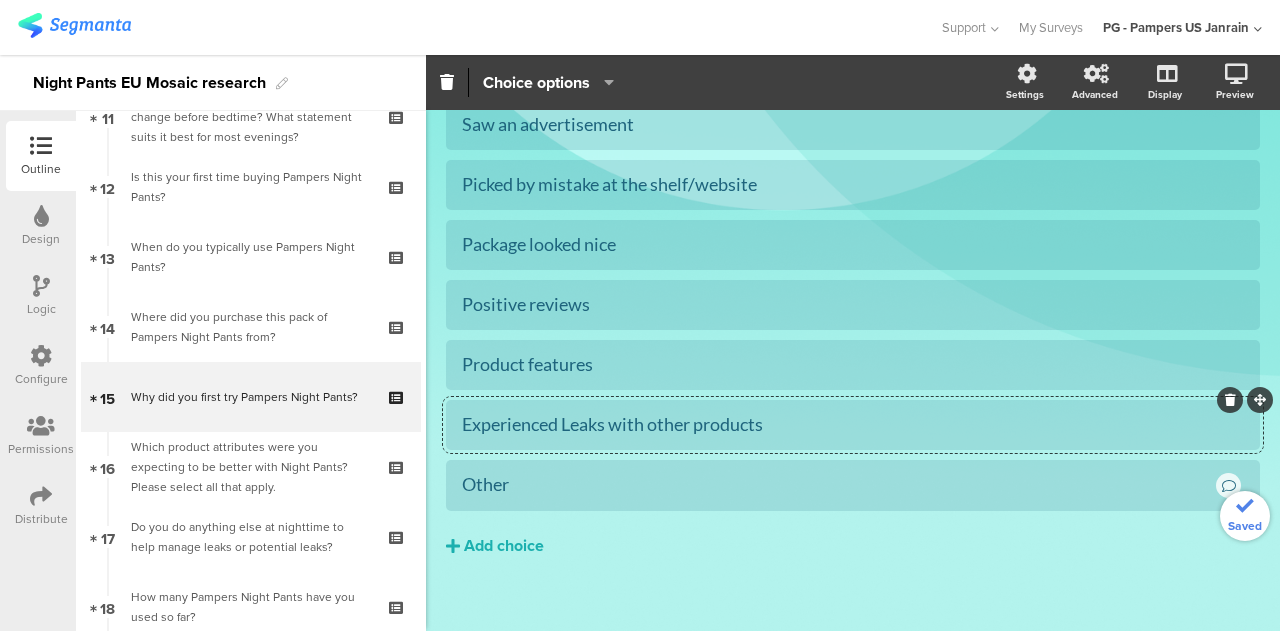 click on "Add choice" 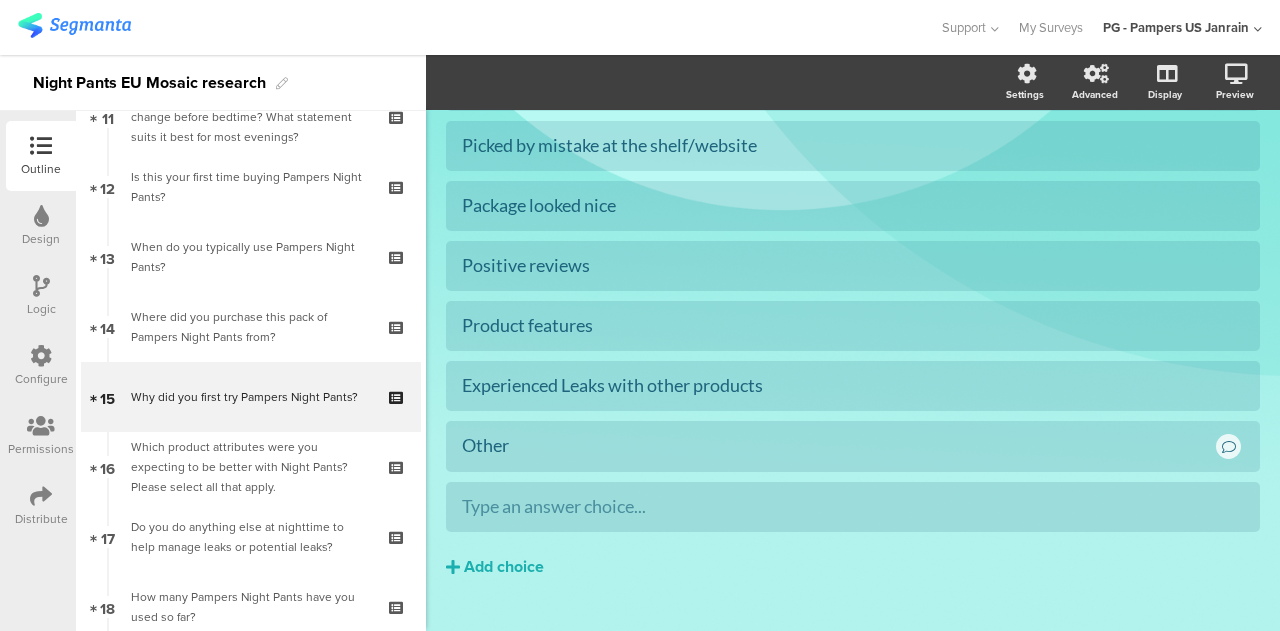 scroll, scrollTop: 332, scrollLeft: 0, axis: vertical 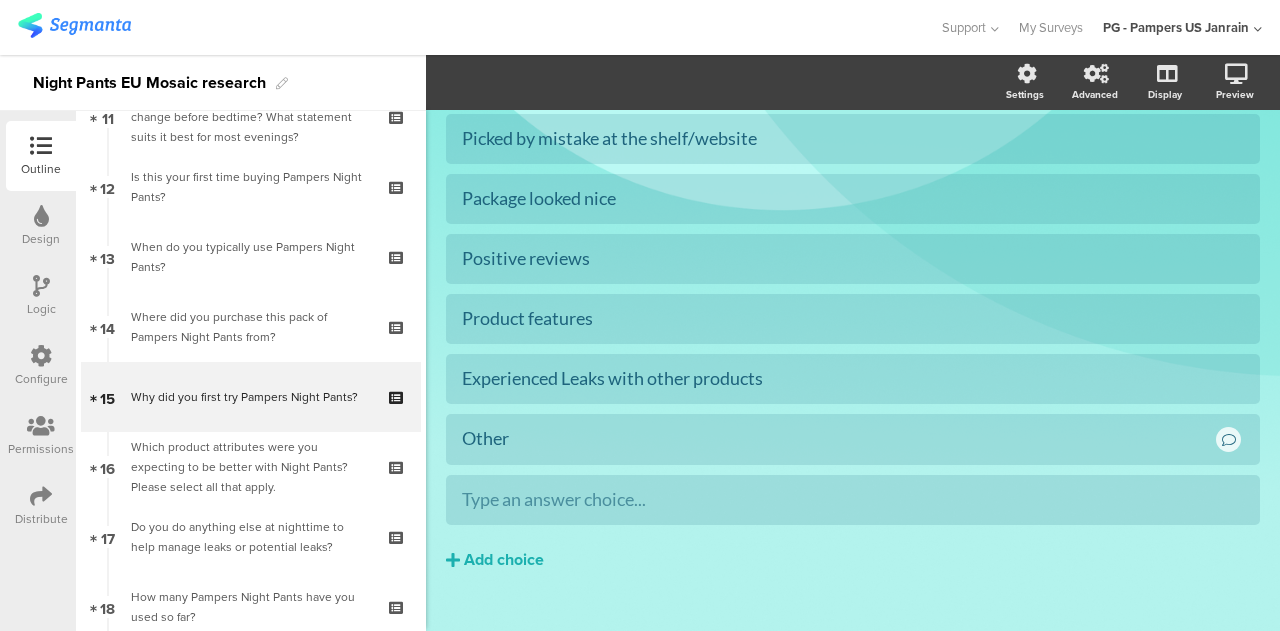 click 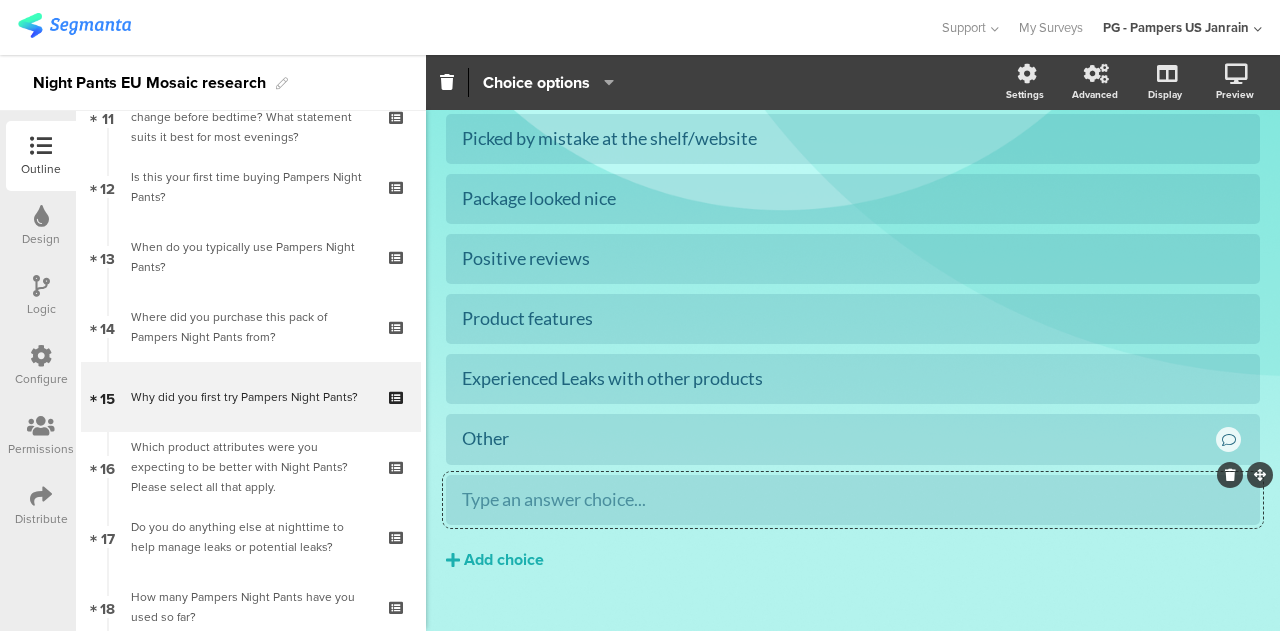 click 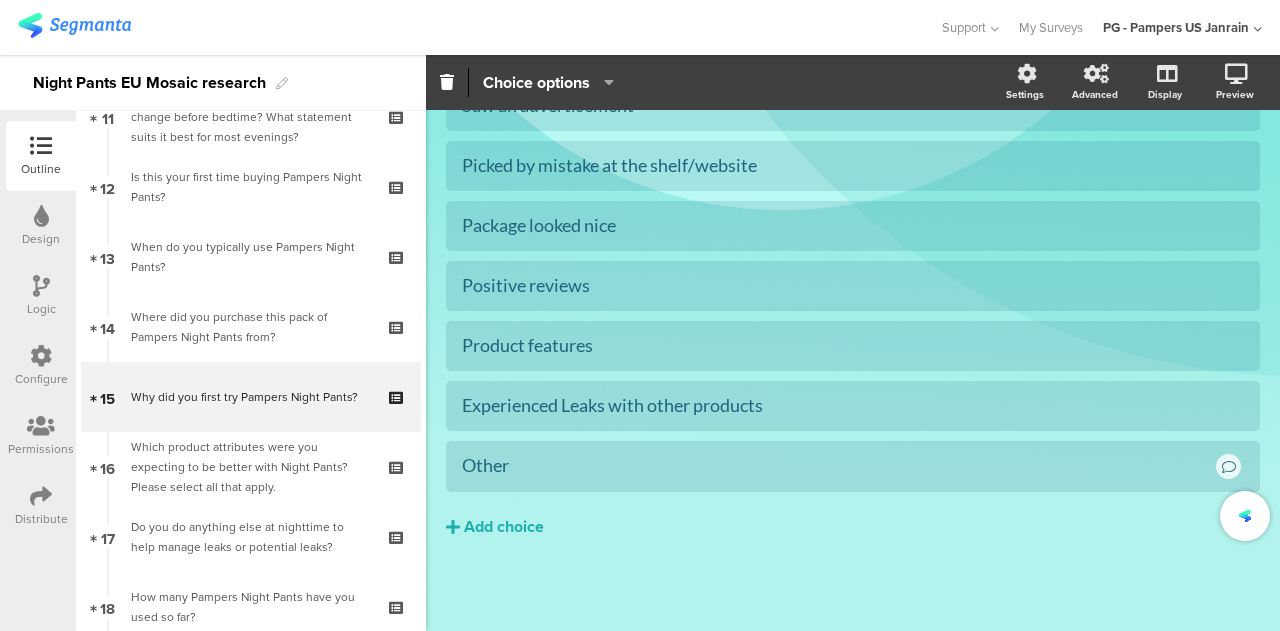 click 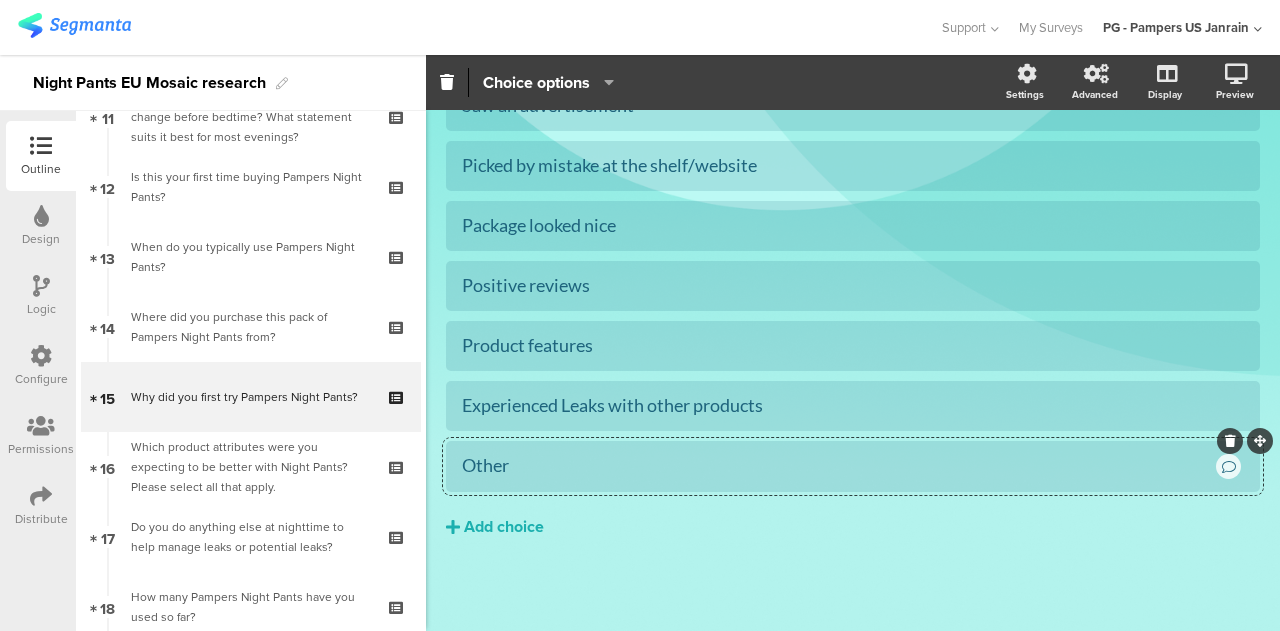 click on "Add choice" 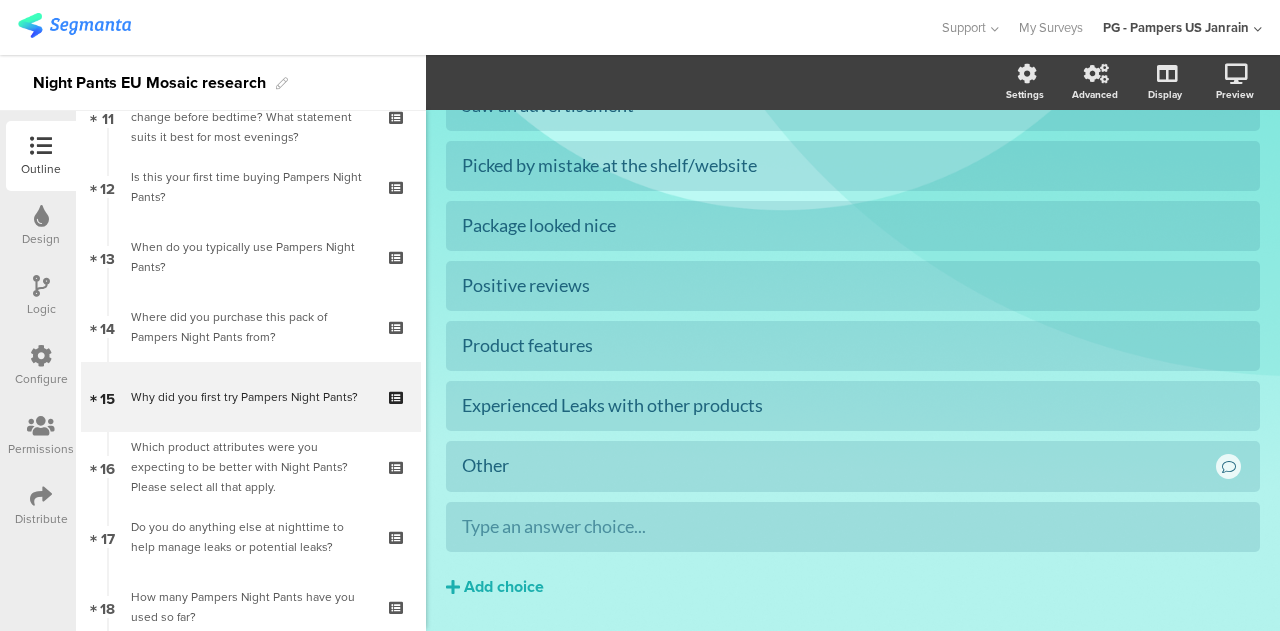 click 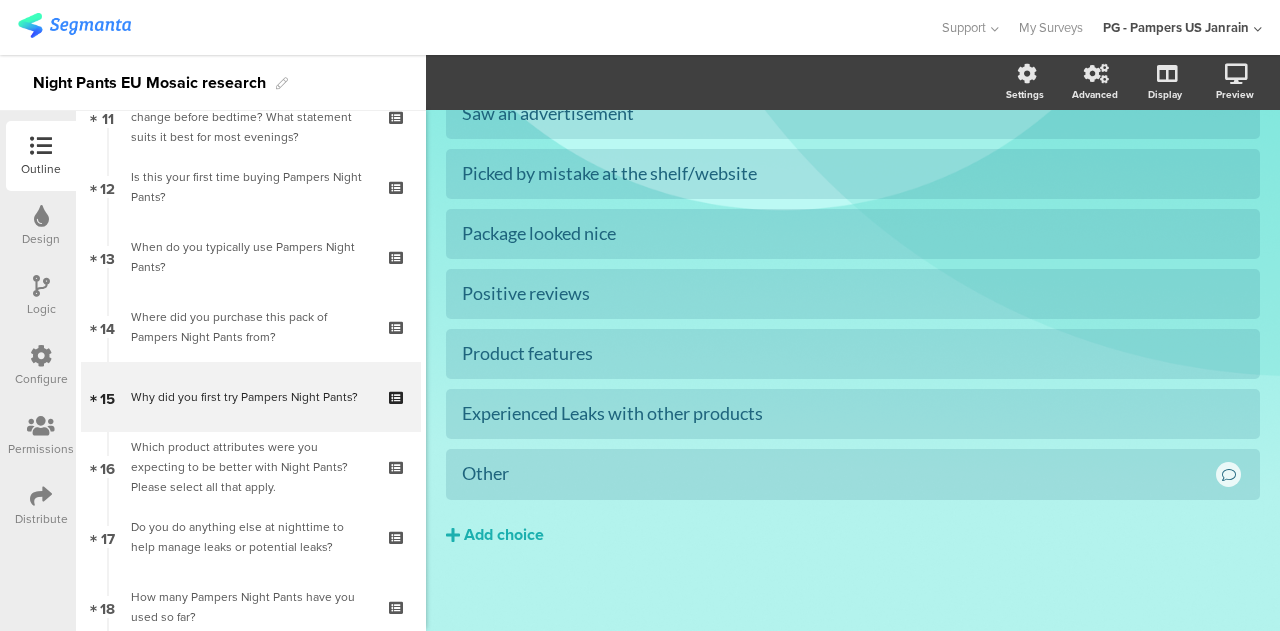 scroll, scrollTop: 305, scrollLeft: 0, axis: vertical 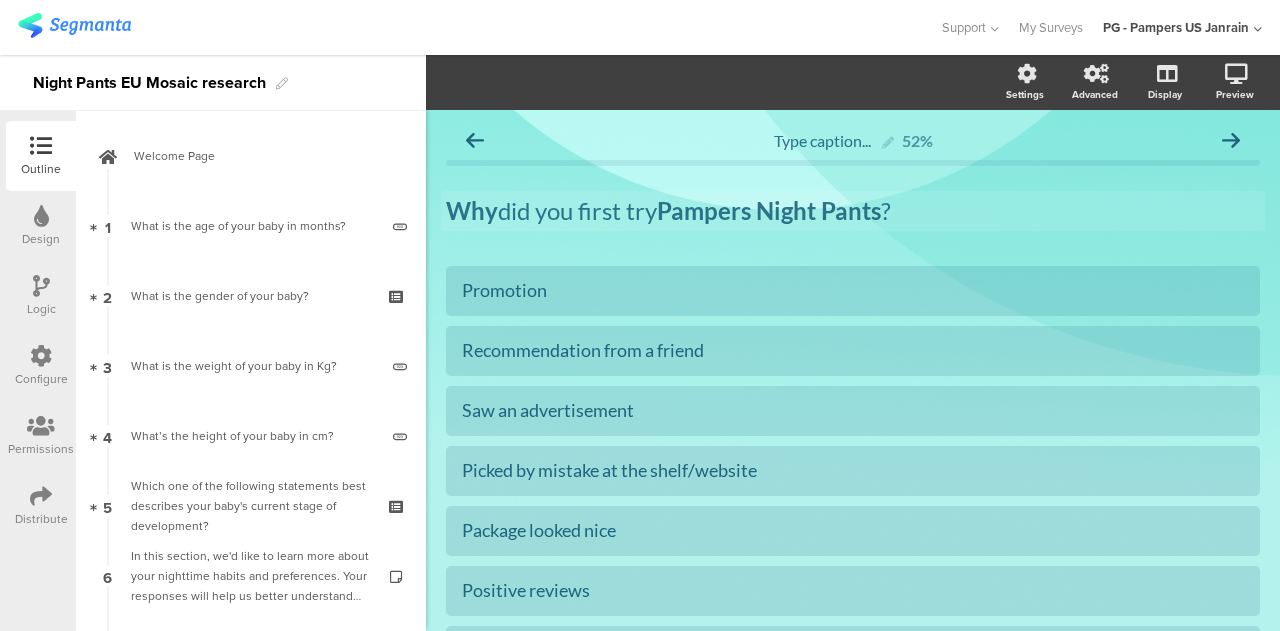click on "Why  did you first try  Pampers Night Pants ?" 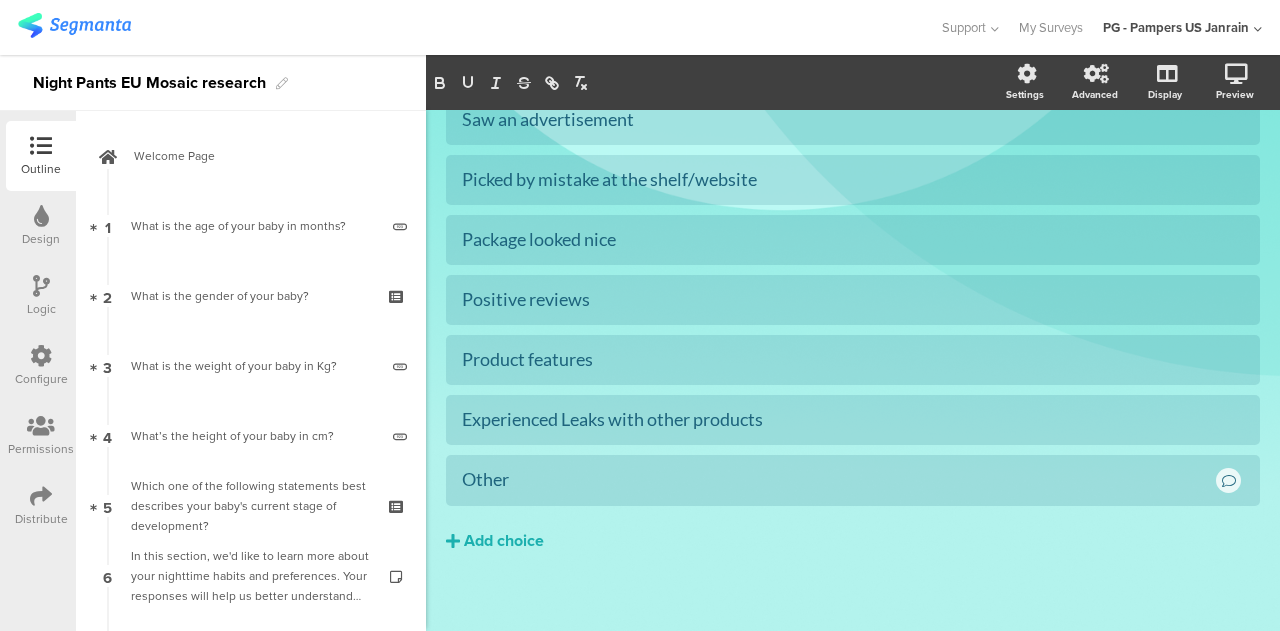 scroll, scrollTop: 305, scrollLeft: 0, axis: vertical 